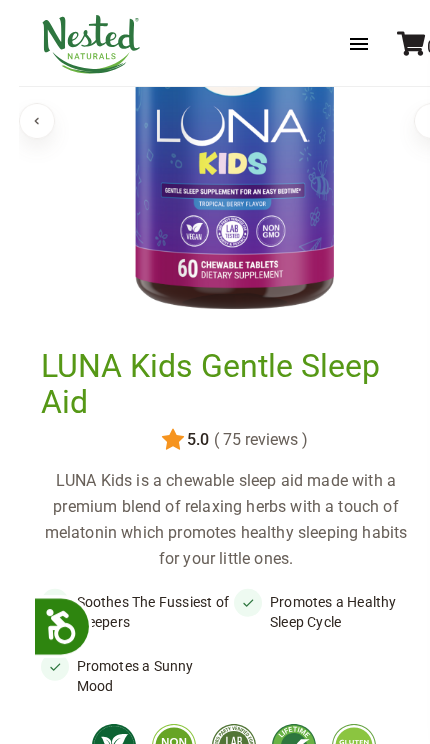 scroll, scrollTop: 376, scrollLeft: 0, axis: vertical 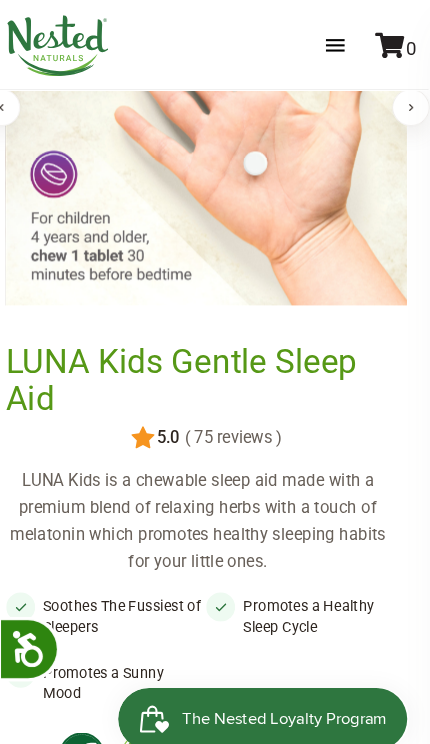 click on "Soothes The Fussiest of Sleepers
Promotes a Healthy Sleep Cycle
Promotes a Sunny Mood" at bounding box center (214, 619) 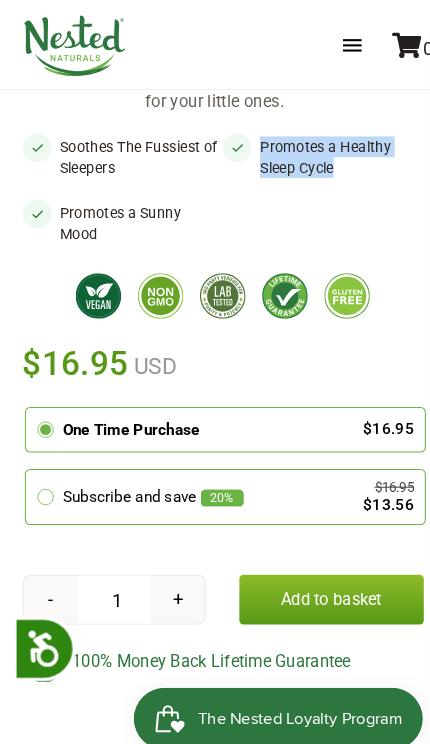 scroll, scrollTop: 797, scrollLeft: 0, axis: vertical 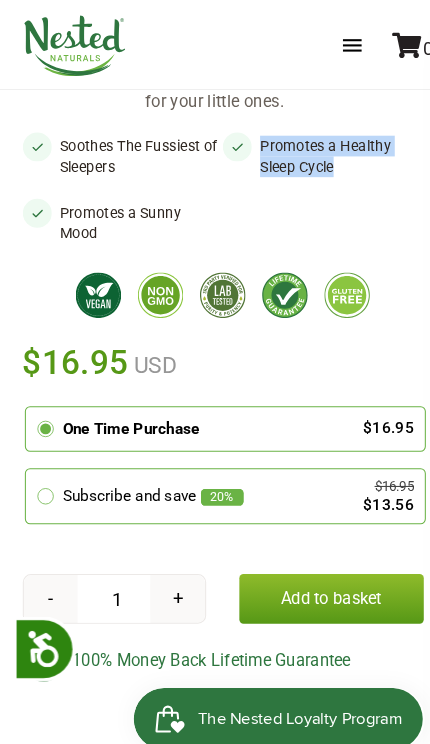 click on "$16.95
$13.56" at bounding box center [366, 479] 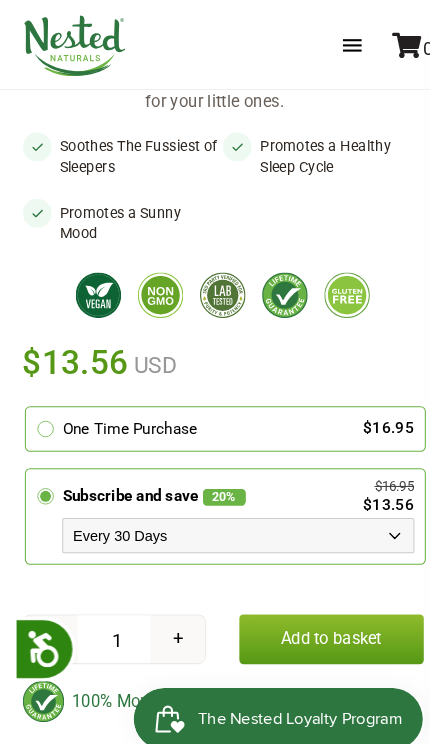 click on "Every 30 Days     Every 60 Days     Every 90 Days" at bounding box center (230, 517) 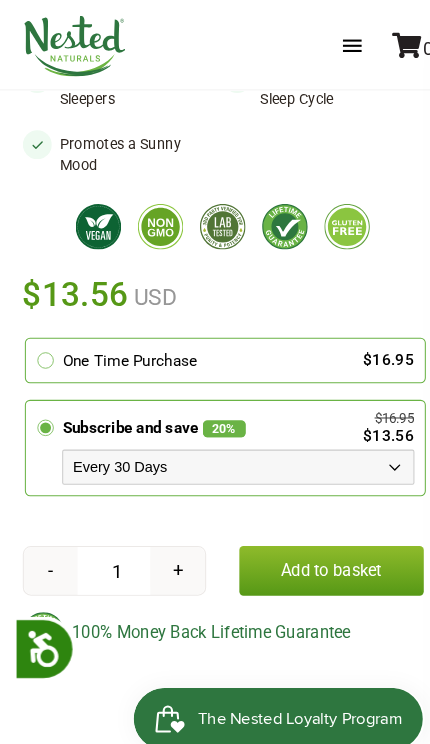 scroll, scrollTop: 864, scrollLeft: 0, axis: vertical 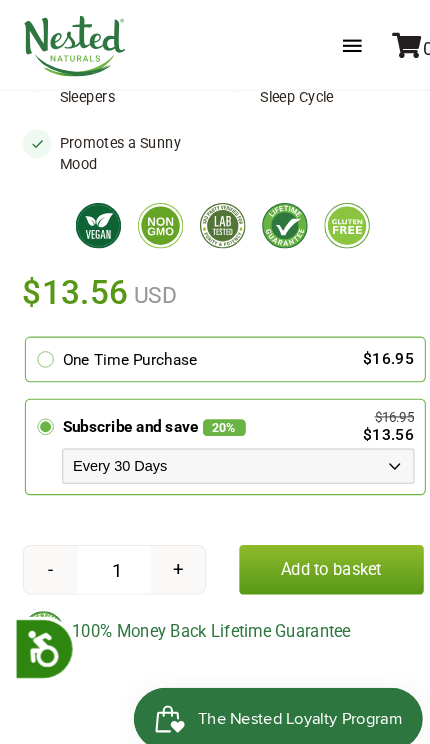 click on "+" at bounding box center [171, 550] 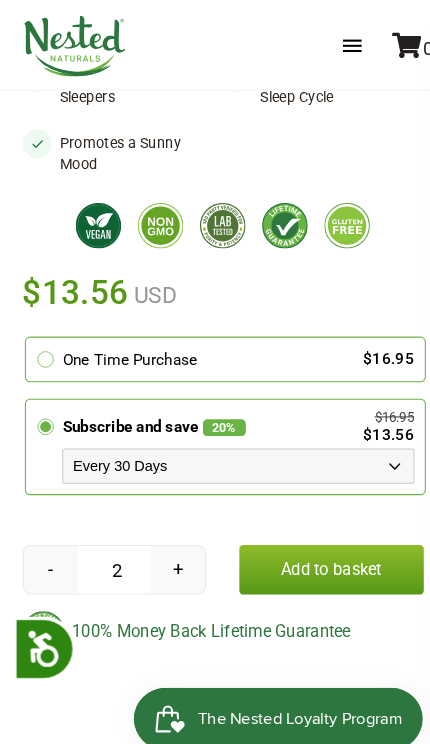 click on "+" at bounding box center [171, 550] 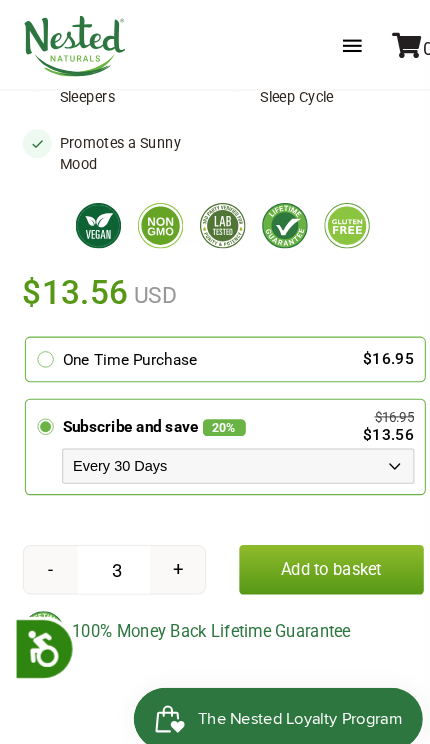 click on "-" at bounding box center [49, 550] 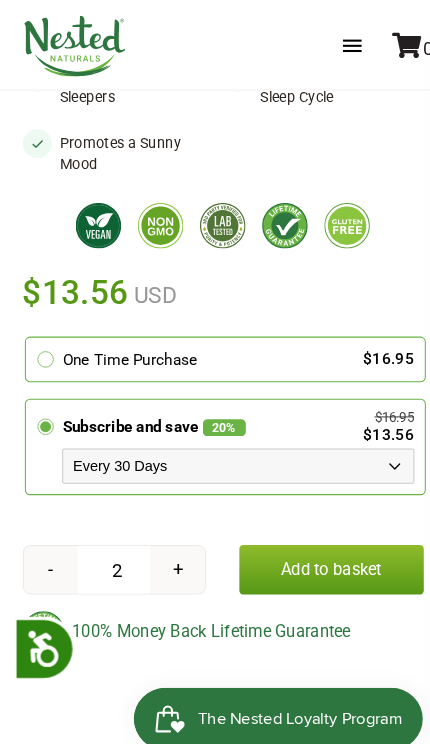 click on "Every 30 Days     Every 60 Days     Every 90 Days" at bounding box center (230, 450) 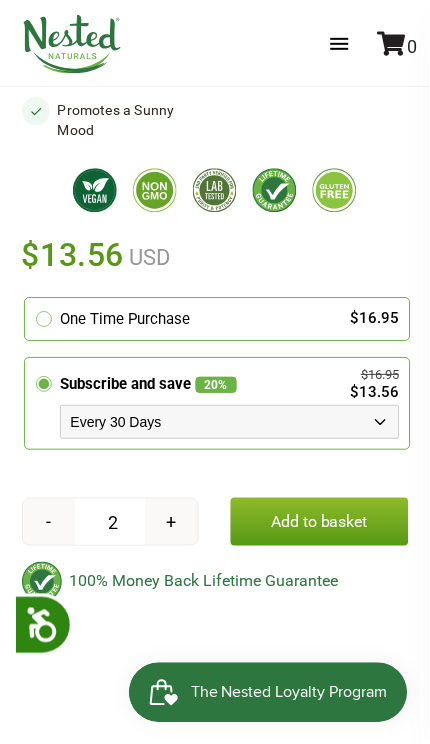 scroll, scrollTop: 887, scrollLeft: 0, axis: vertical 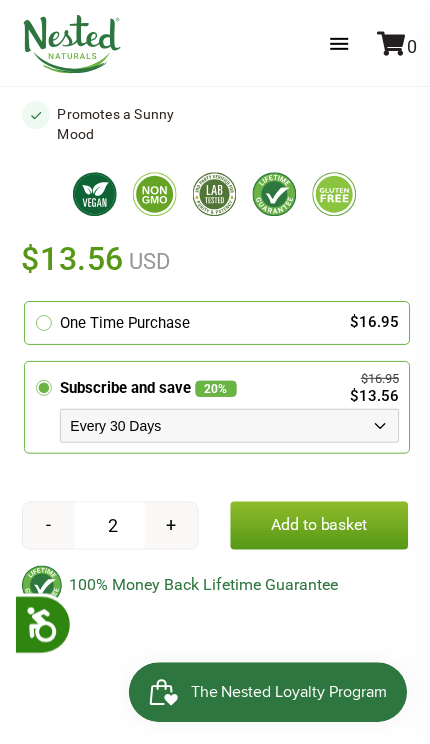 click on "Every 30 Days     Every 60 Days     Every 90 Days" at bounding box center [230, 427] 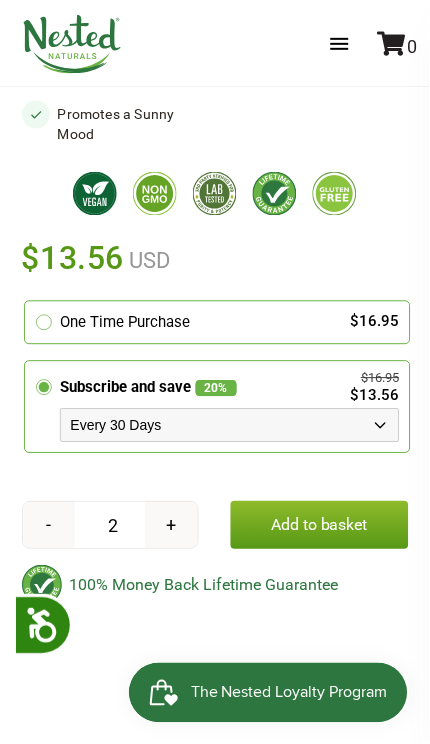 click on "-
2
+
Add to basket" at bounding box center (215, 426) 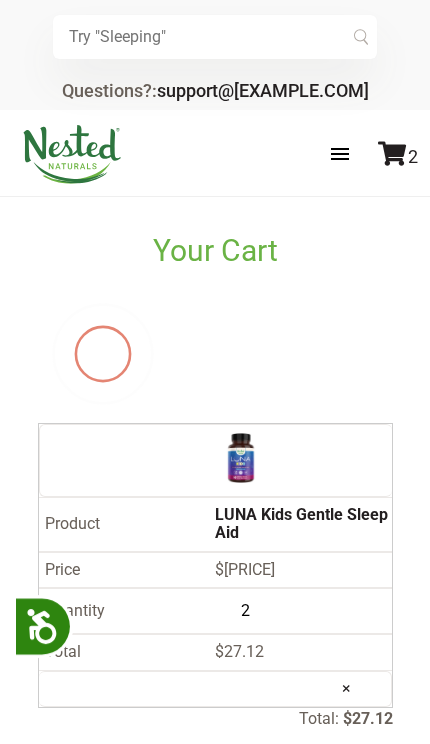 scroll, scrollTop: 0, scrollLeft: 0, axis: both 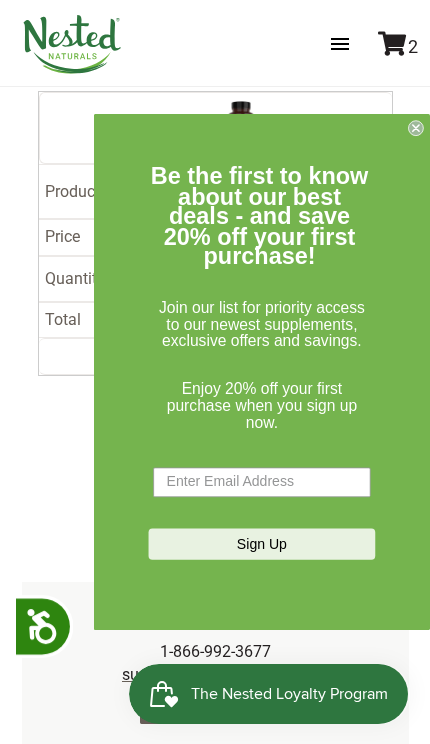 click at bounding box center [261, 482] 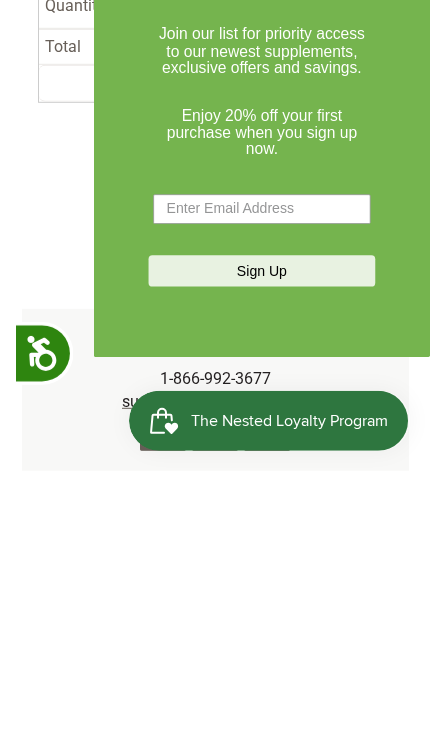 type on "[USERNAME]@[DOMAIN]" 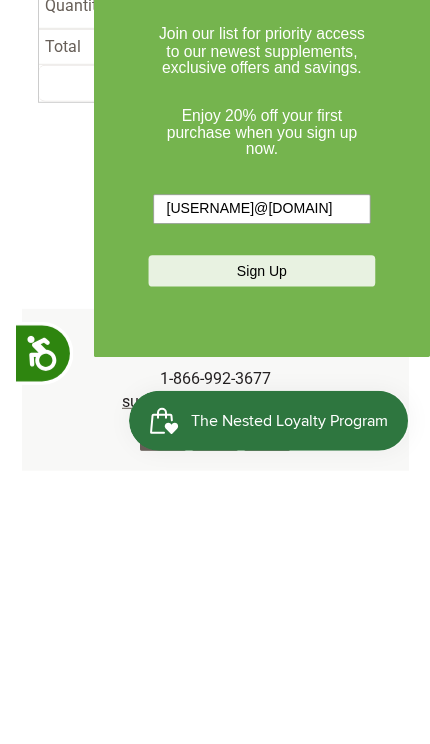 scroll, scrollTop: 235, scrollLeft: 0, axis: vertical 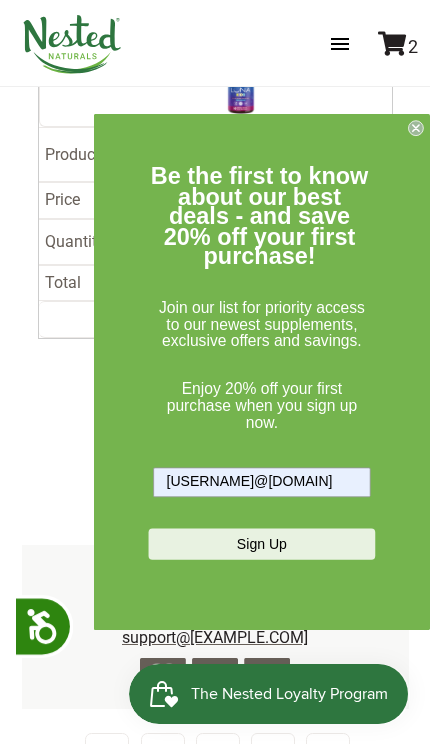 click on "Sign Up" at bounding box center [262, 543] 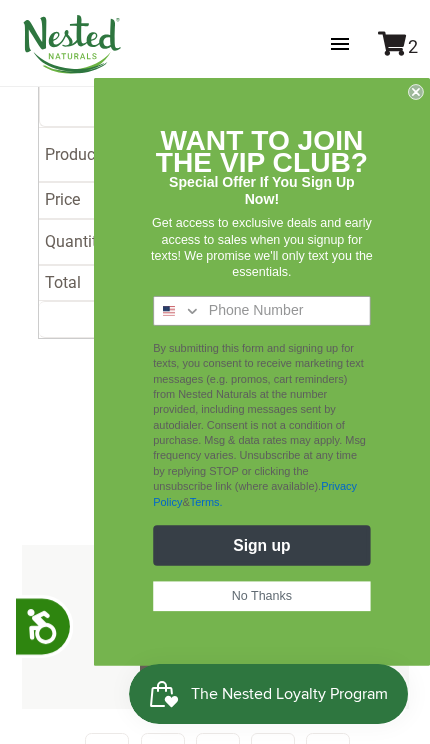 click at bounding box center (262, 310) 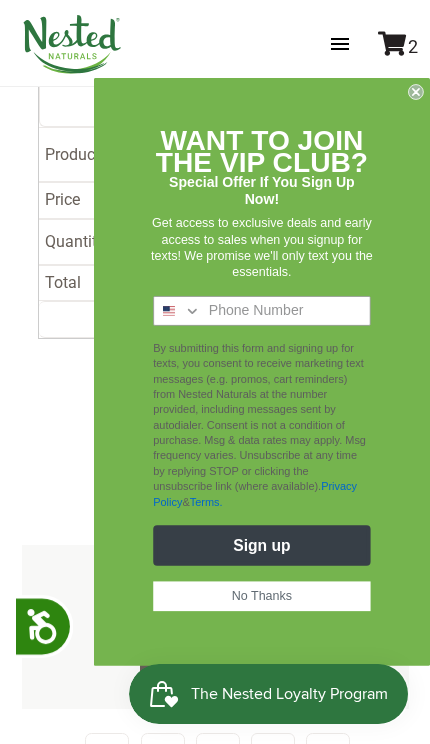 click at bounding box center (261, 311) 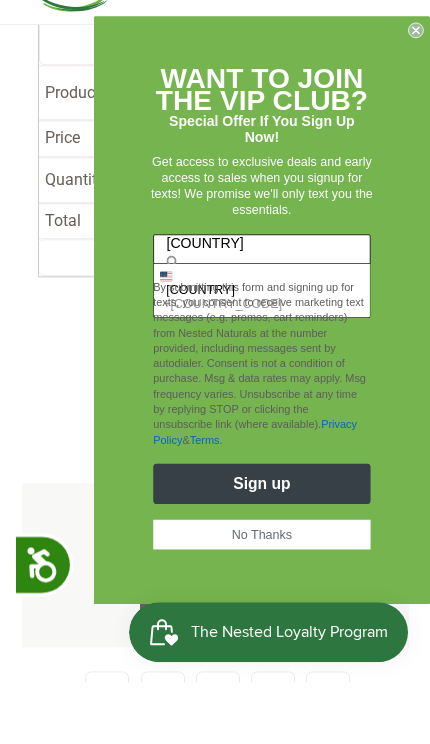 type on "United st" 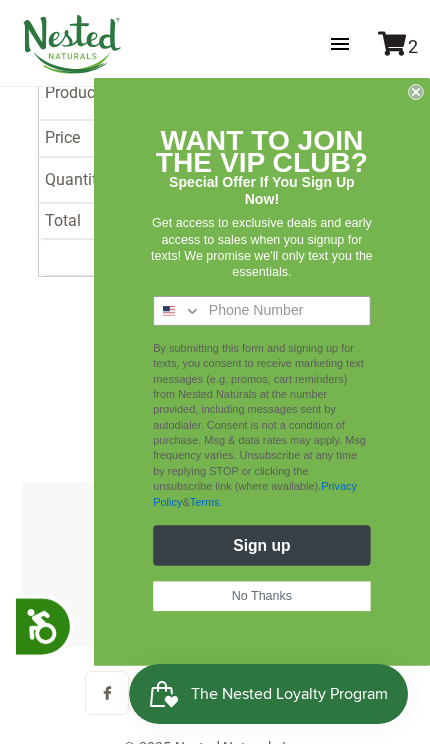 click at bounding box center (262, 310) 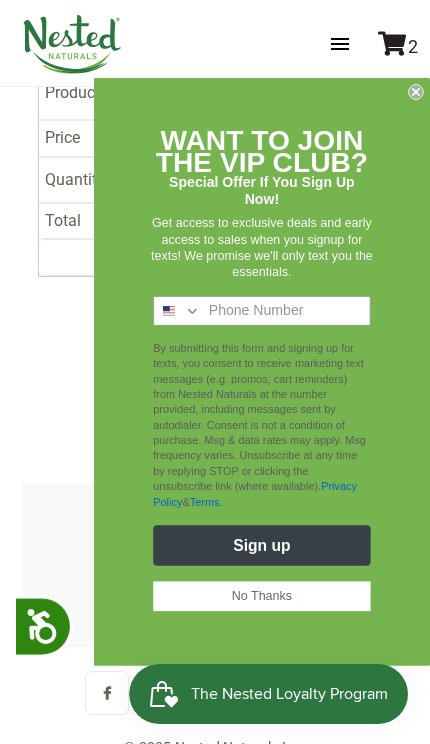 scroll, scrollTop: 287, scrollLeft: 0, axis: vertical 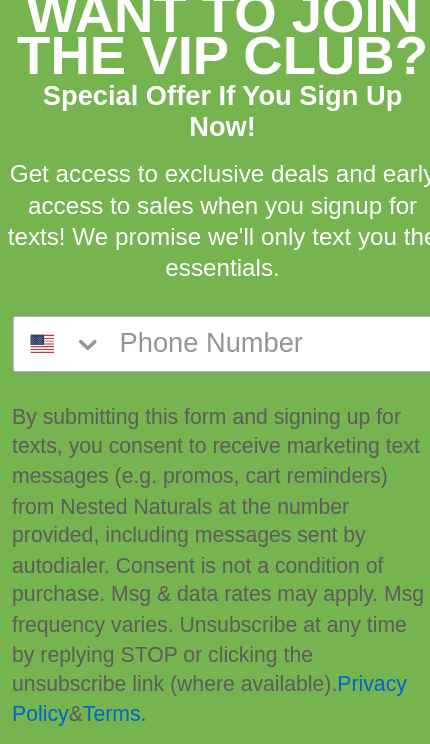 click at bounding box center (261, 311) 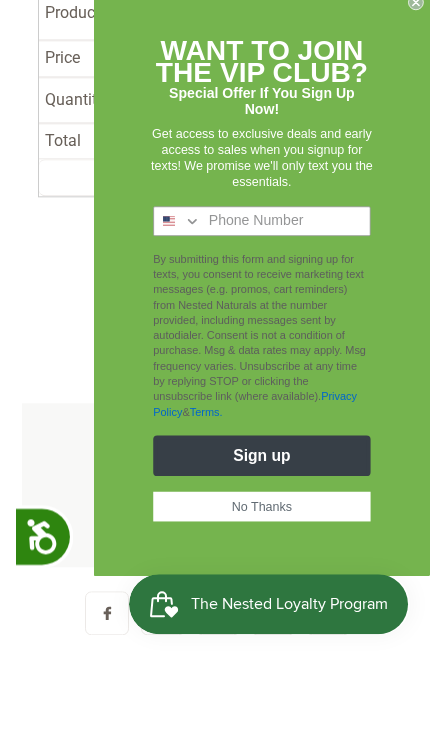 type on "1-956-251-9889" 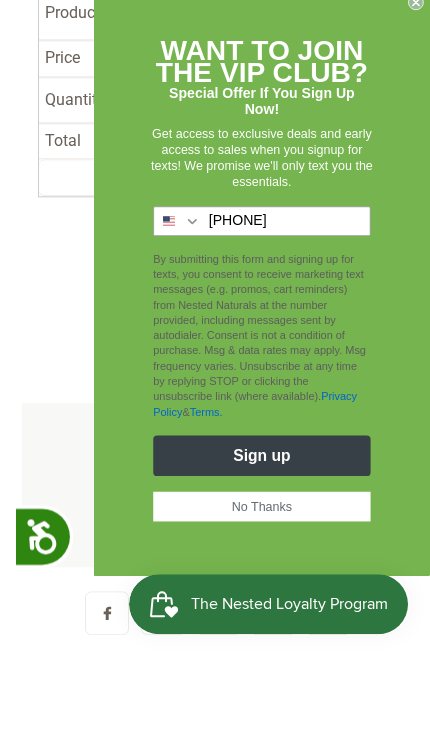 scroll, scrollTop: 235, scrollLeft: 0, axis: vertical 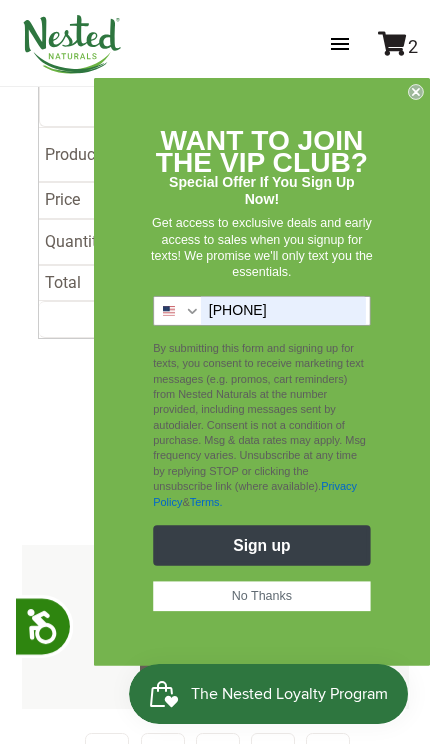 click on "Sign up" at bounding box center [261, 545] 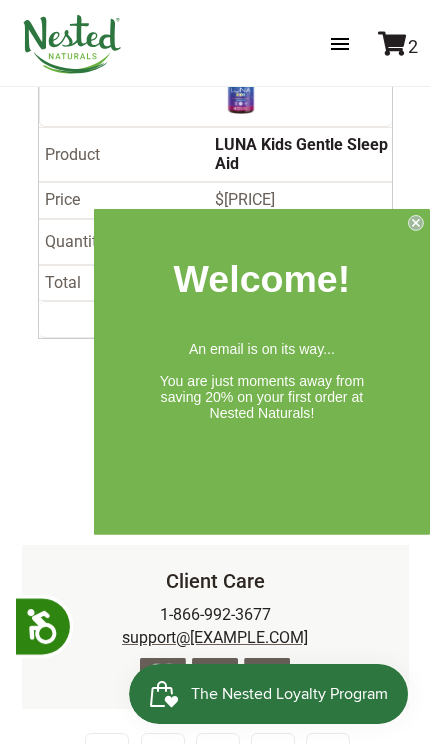 click 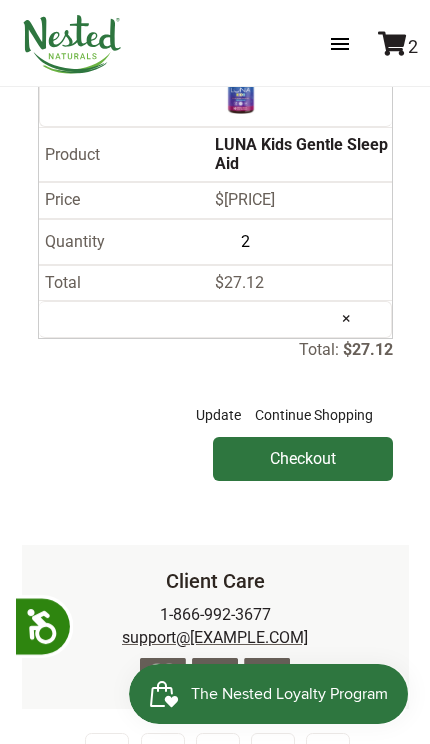 click at bounding box center (360, 44) 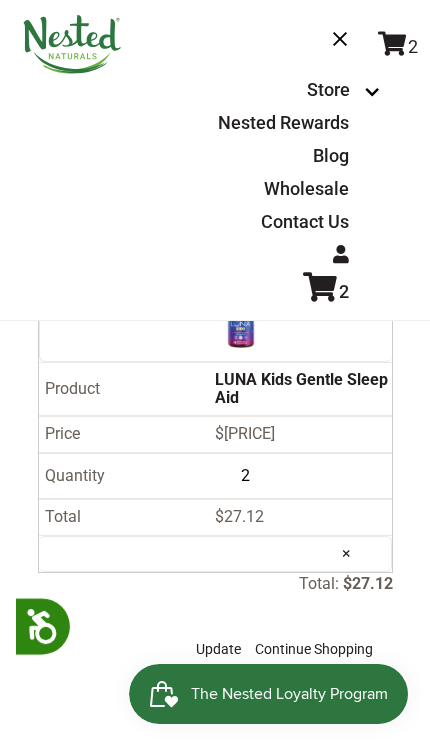 click at bounding box center [360, 44] 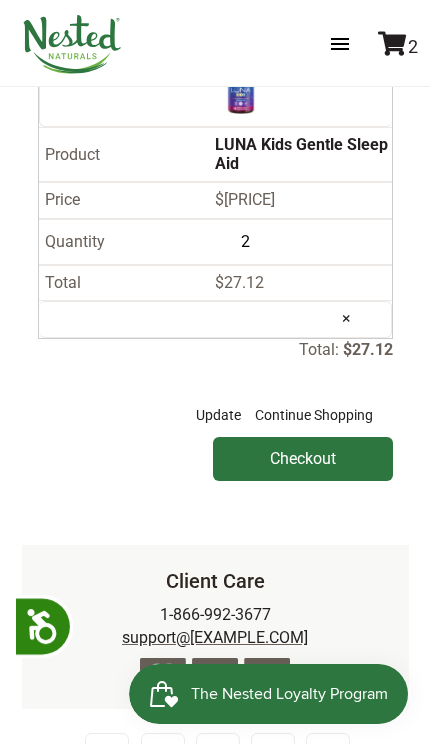 click at bounding box center (360, 44) 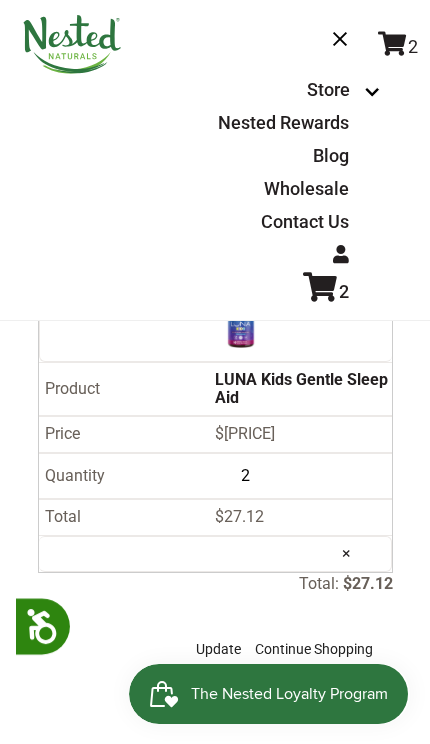 click at bounding box center [360, 44] 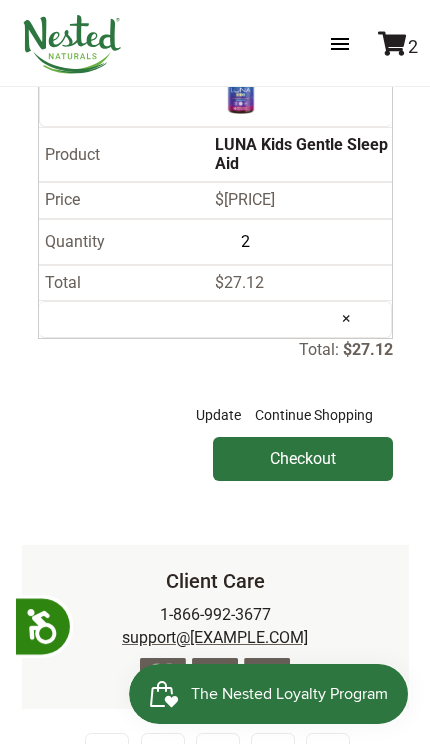 click at bounding box center [360, 44] 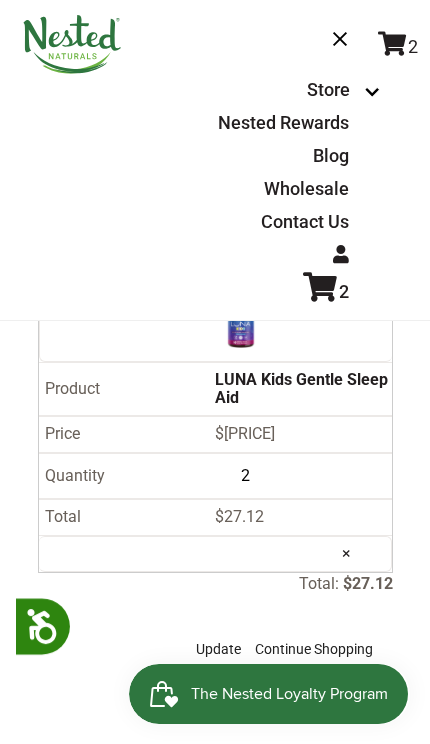 click on "Store" at bounding box center (328, 89) 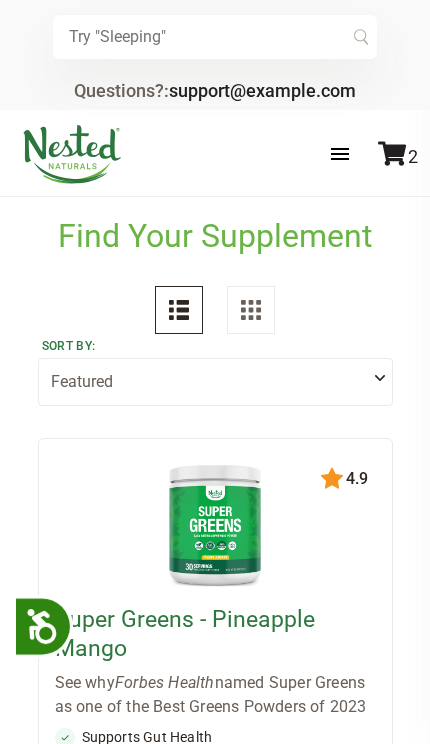 scroll, scrollTop: 0, scrollLeft: 0, axis: both 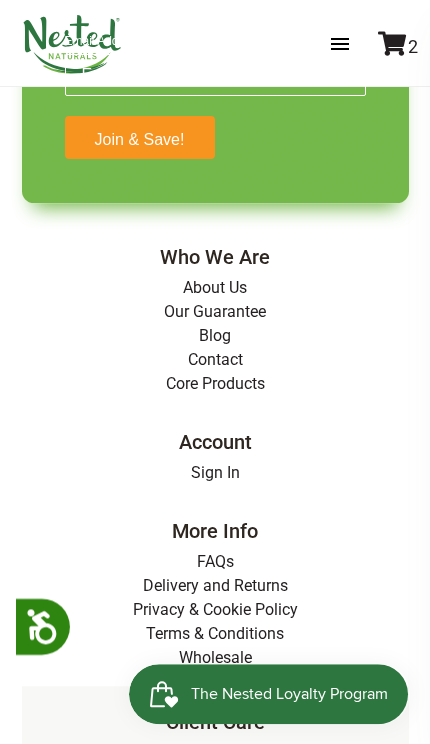 click at bounding box center [392, 43] 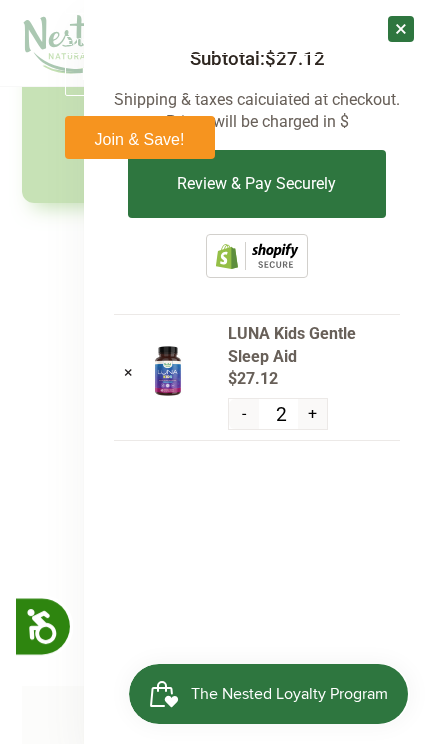 click on "+" at bounding box center (312, 414) 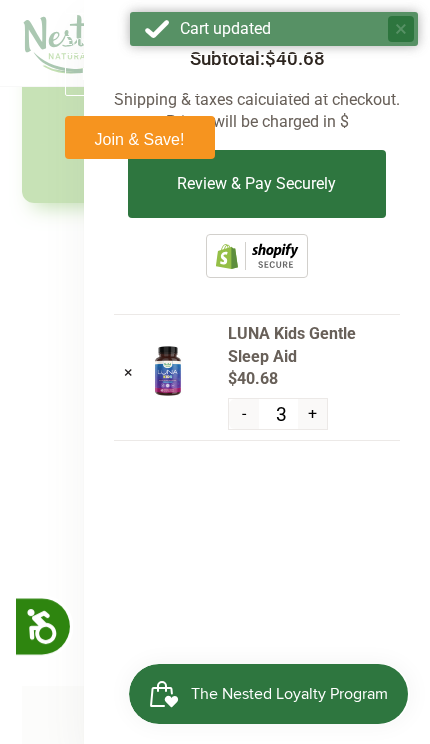 click on "Review & Pay Securely" at bounding box center (256, 184) 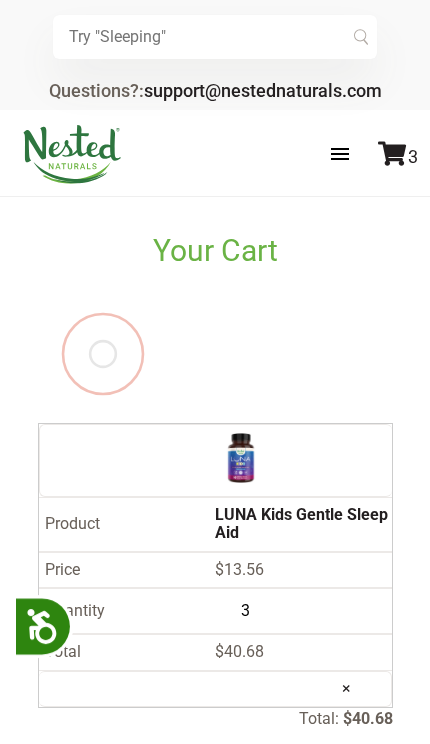 scroll, scrollTop: 0, scrollLeft: 0, axis: both 